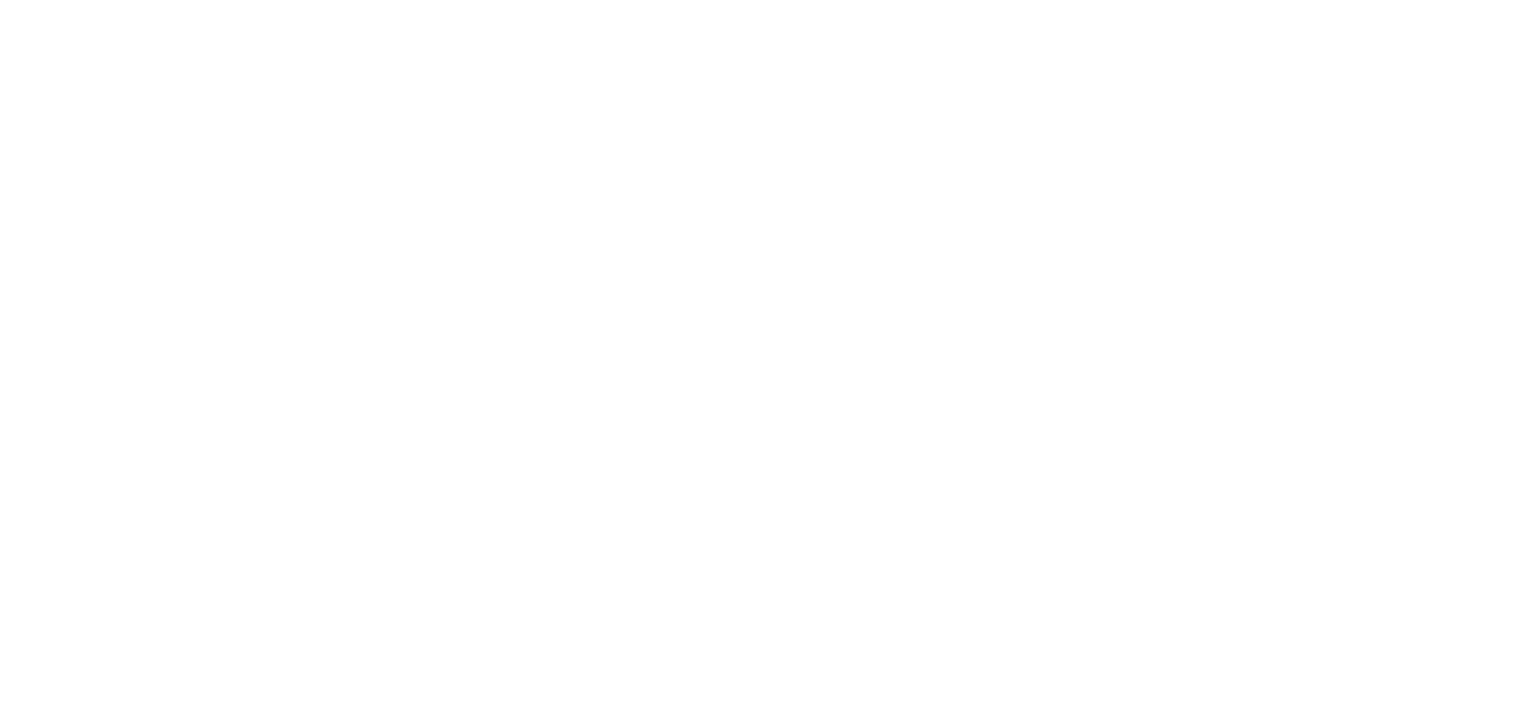 scroll, scrollTop: 0, scrollLeft: 0, axis: both 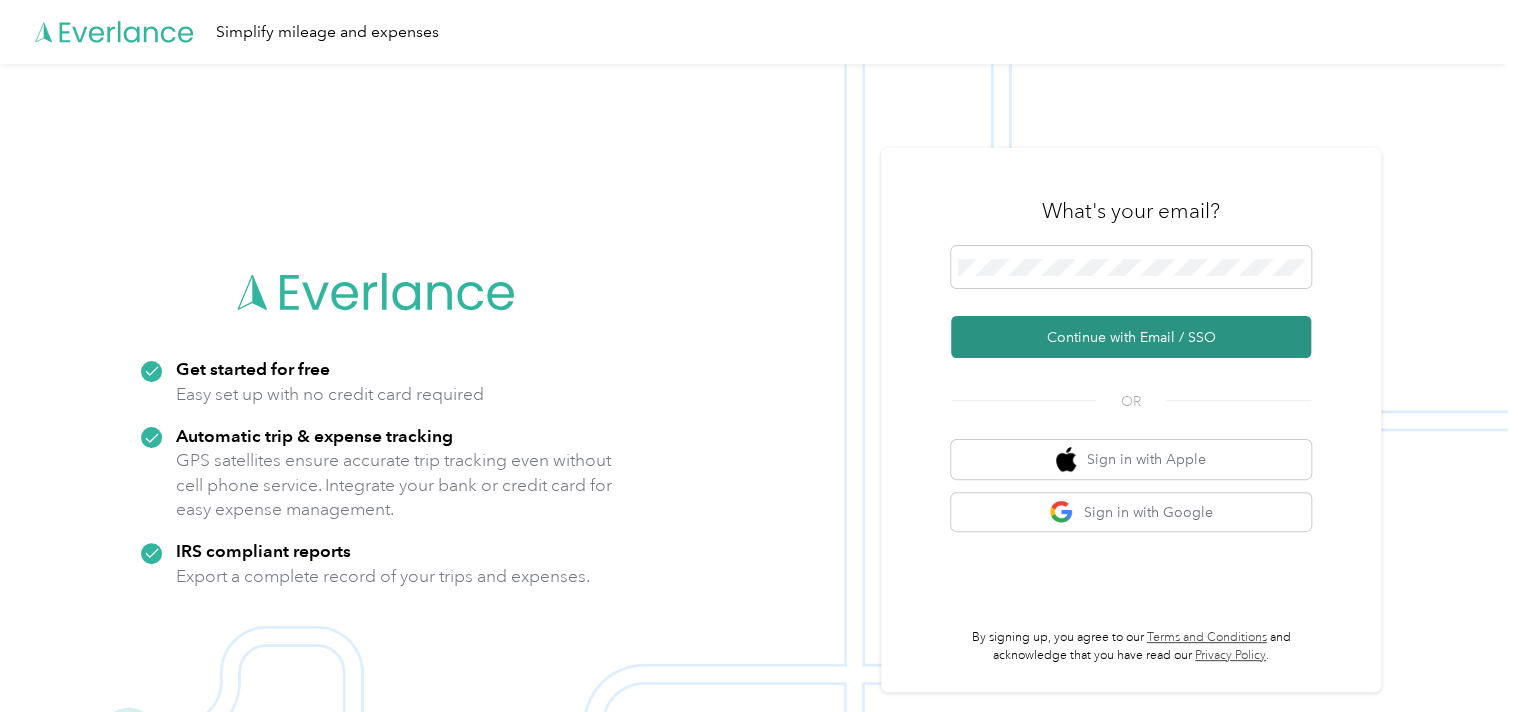 click on "Continue with Email / SSO" at bounding box center [1131, 337] 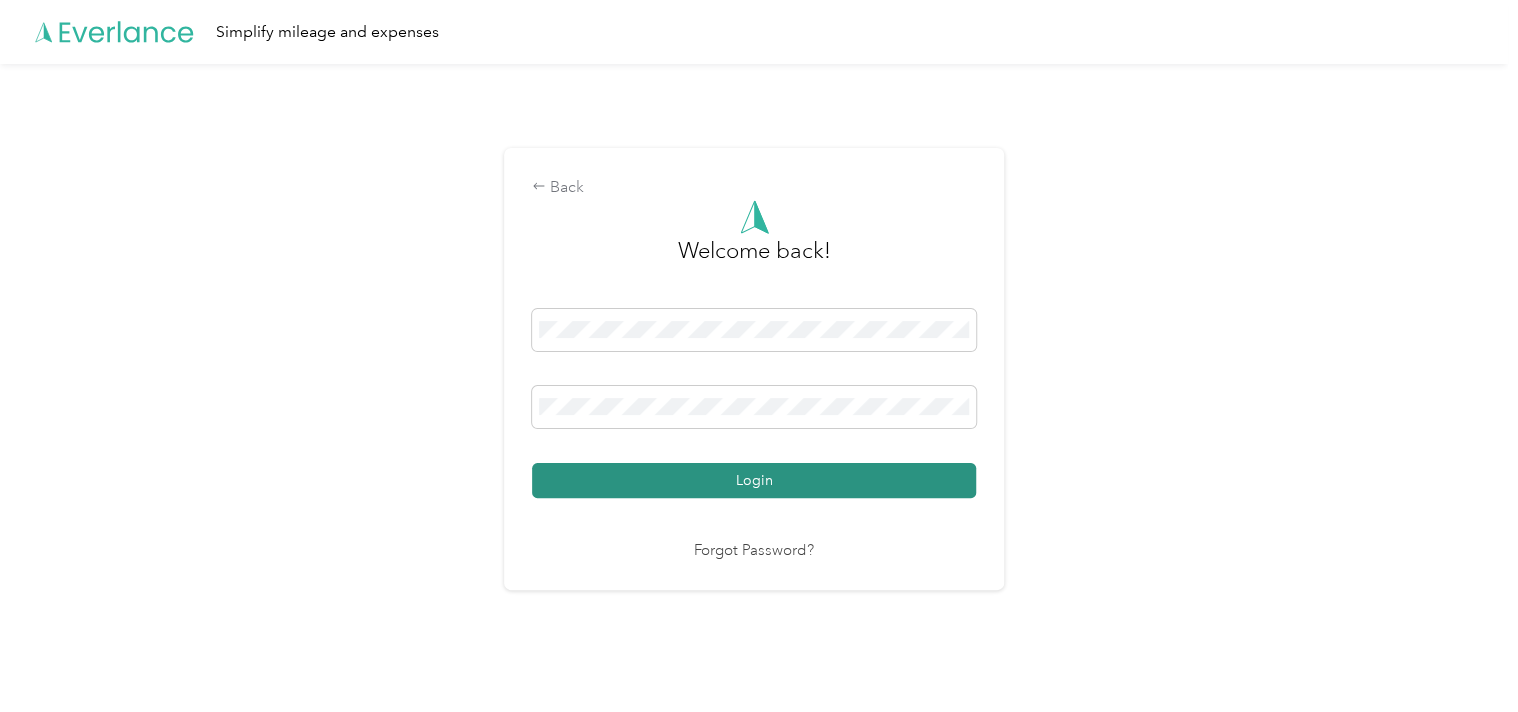 click on "Login" at bounding box center (754, 480) 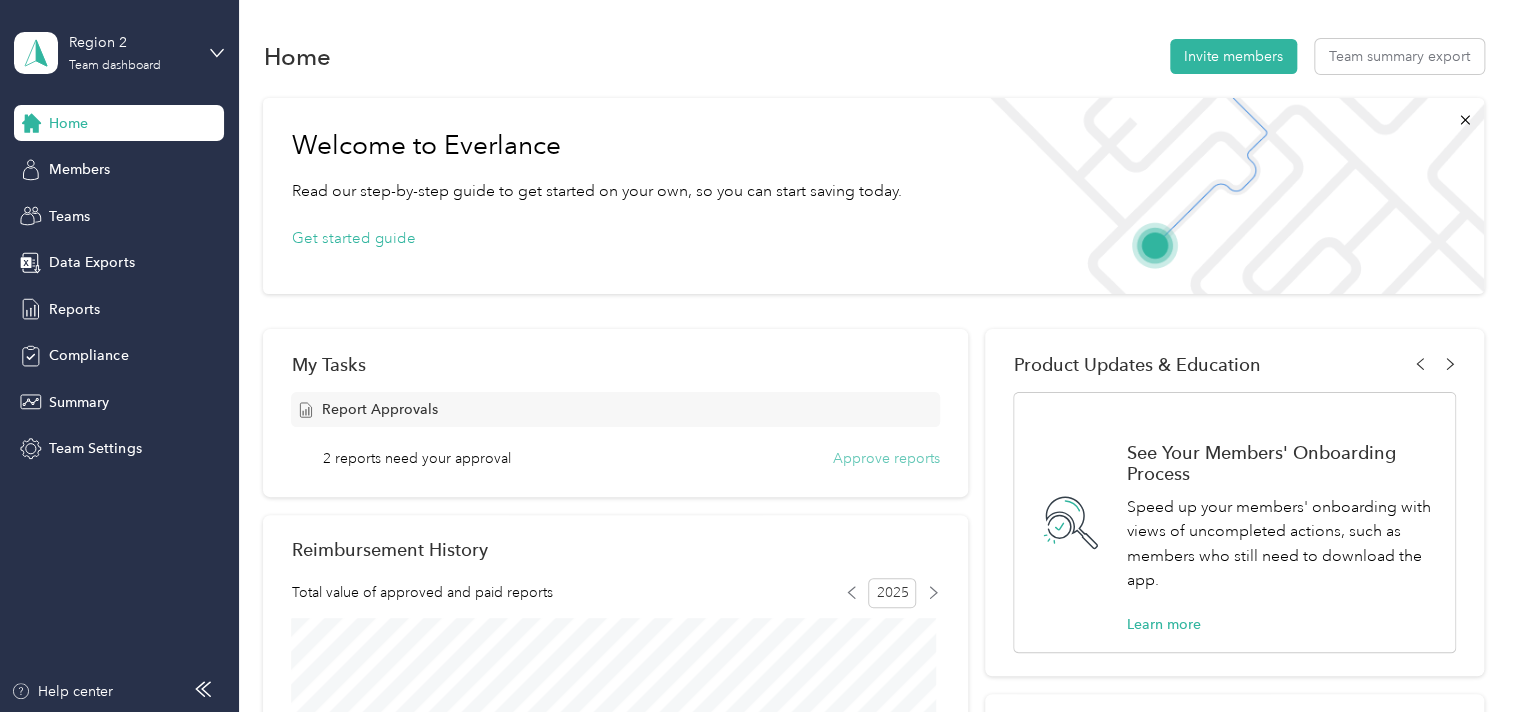 click on "Approve reports" at bounding box center [886, 458] 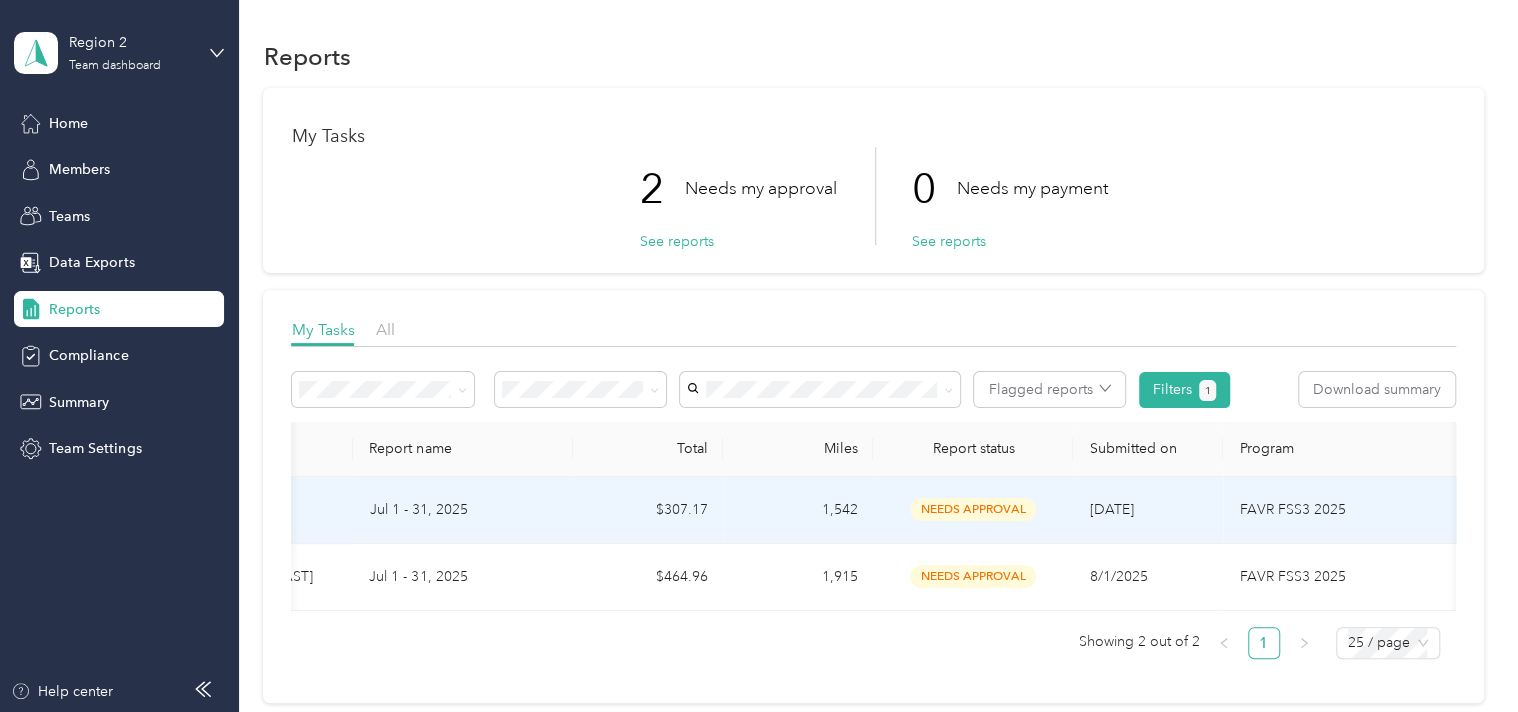 scroll, scrollTop: 0, scrollLeft: 0, axis: both 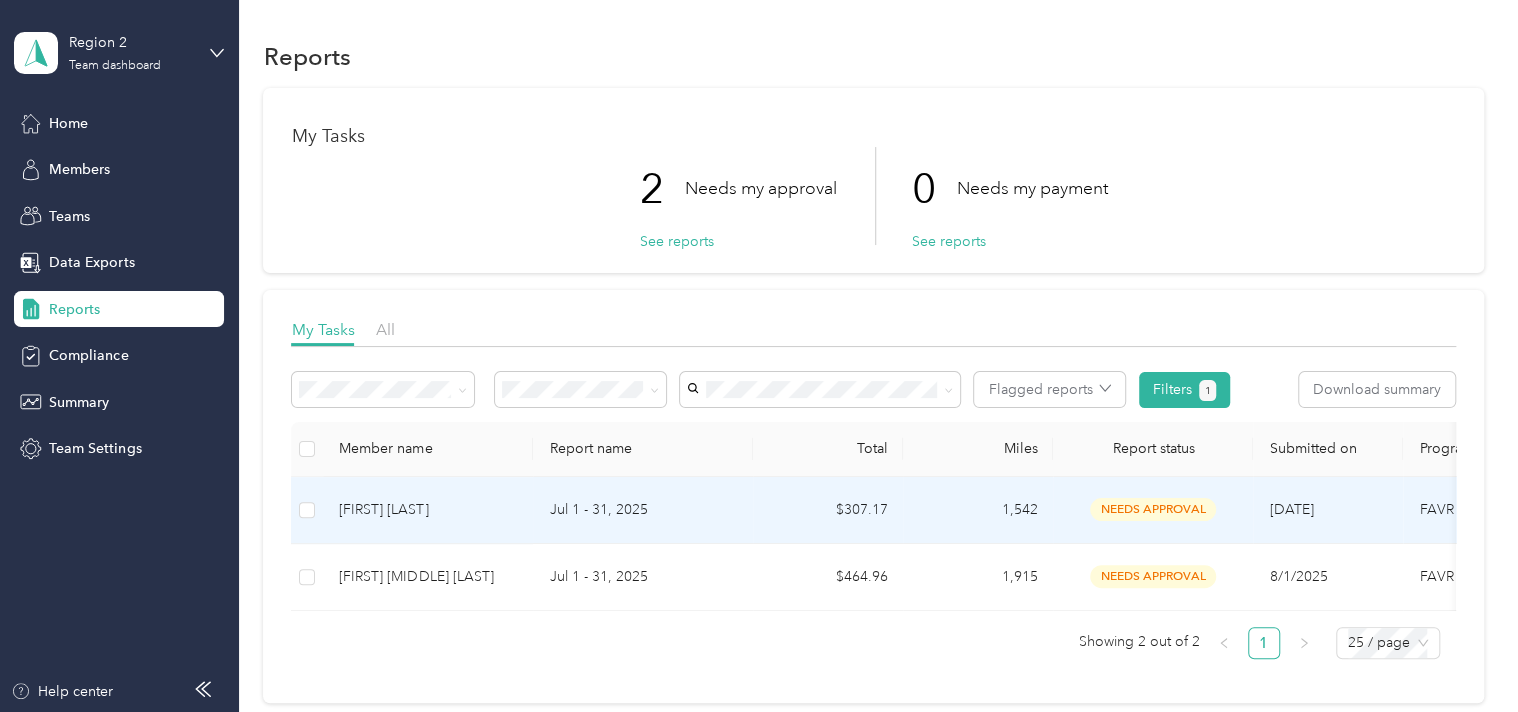 click on "[FIRST] [LAST]" at bounding box center (428, 510) 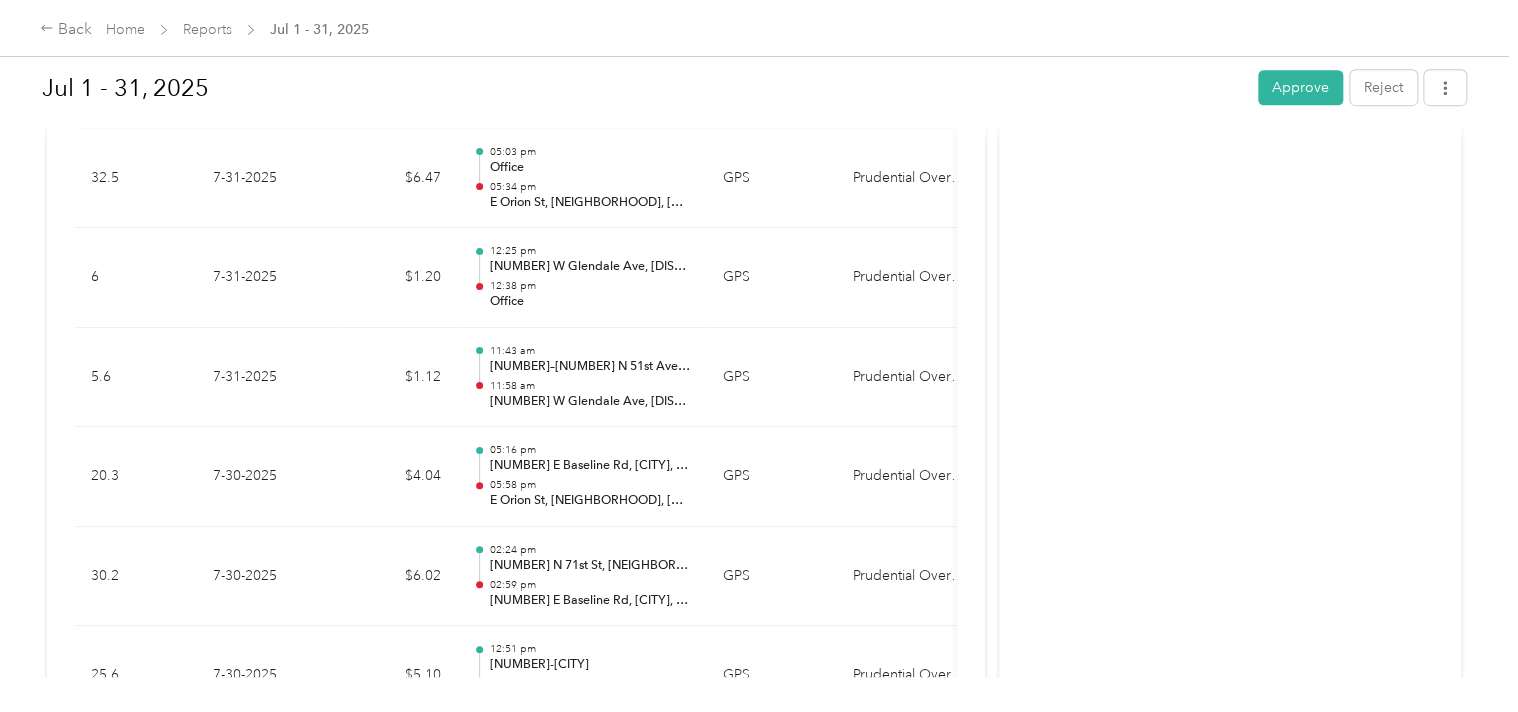 scroll, scrollTop: 500, scrollLeft: 0, axis: vertical 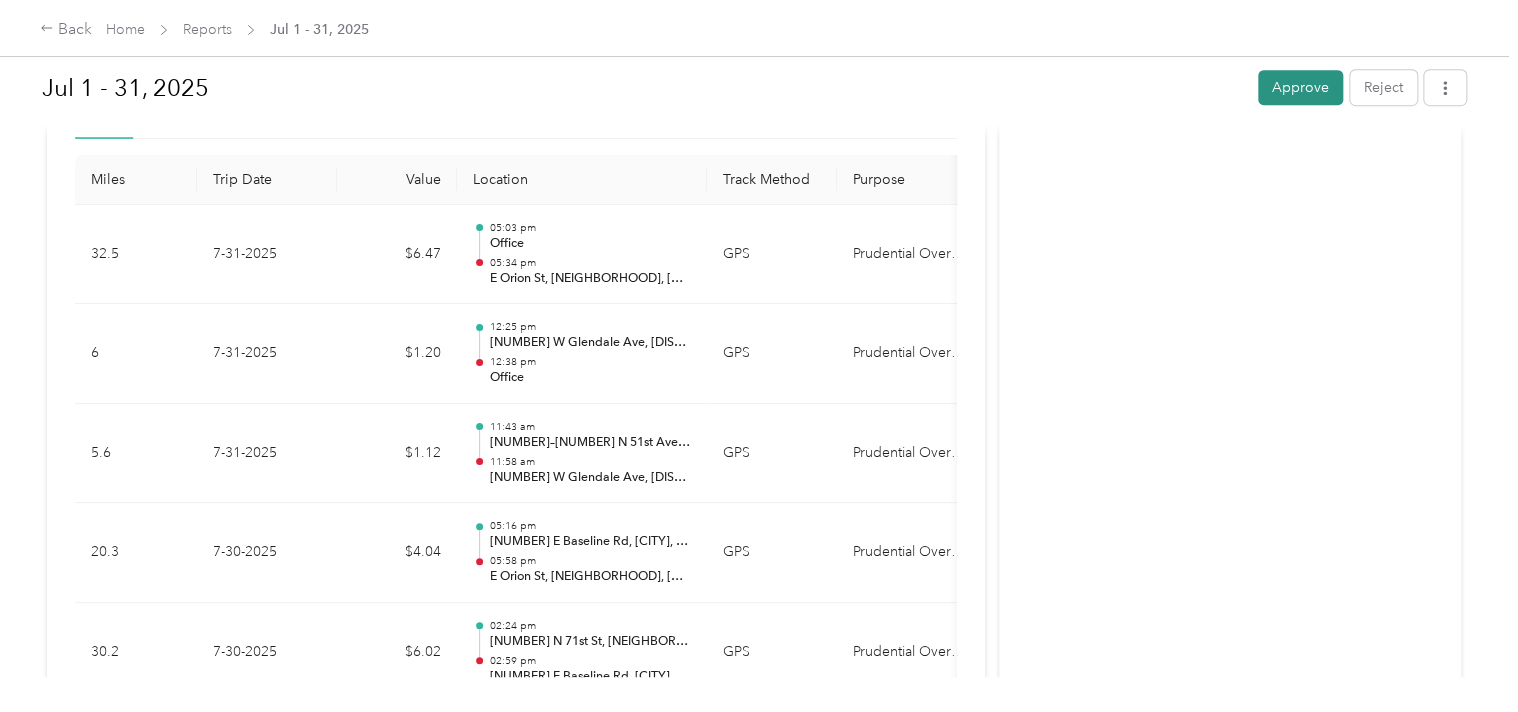 click on "Approve" at bounding box center [1300, 87] 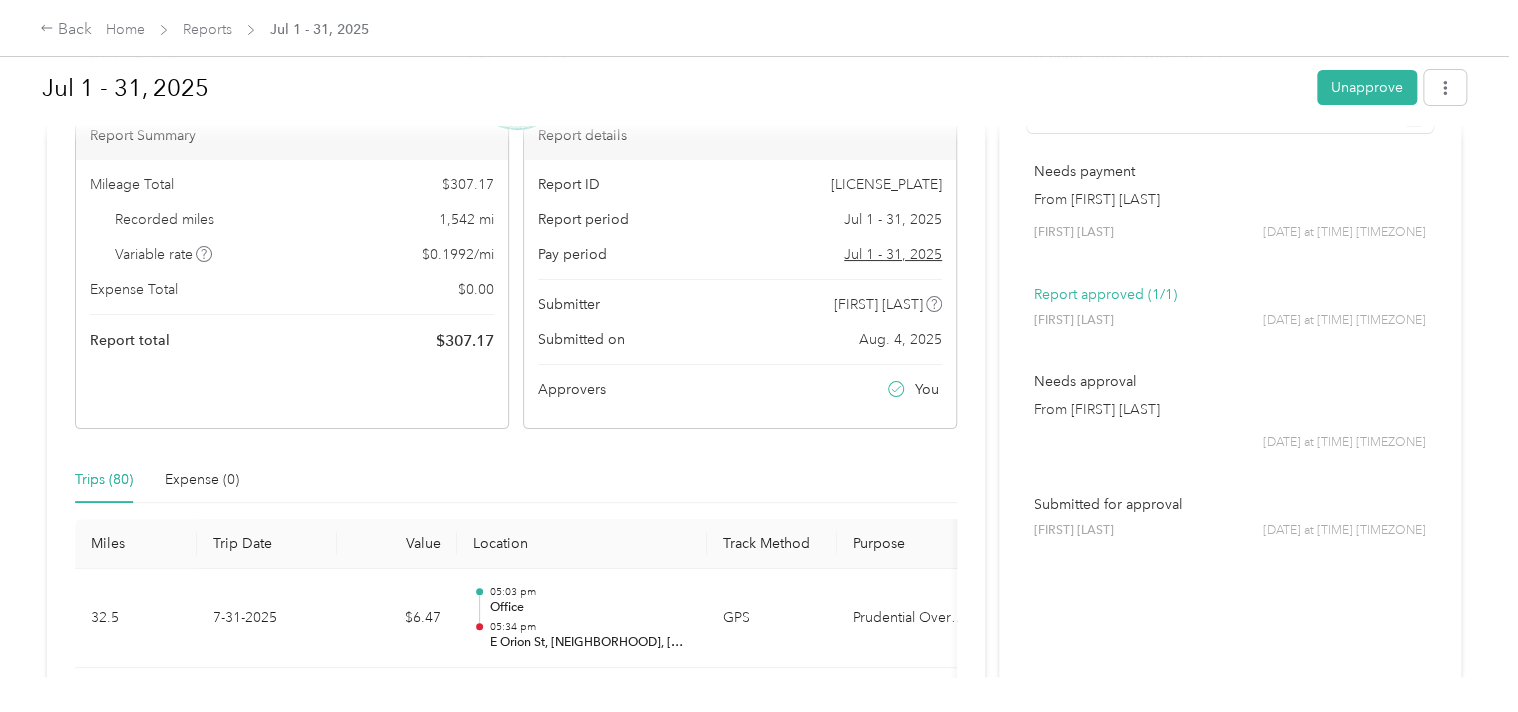 scroll, scrollTop: 0, scrollLeft: 0, axis: both 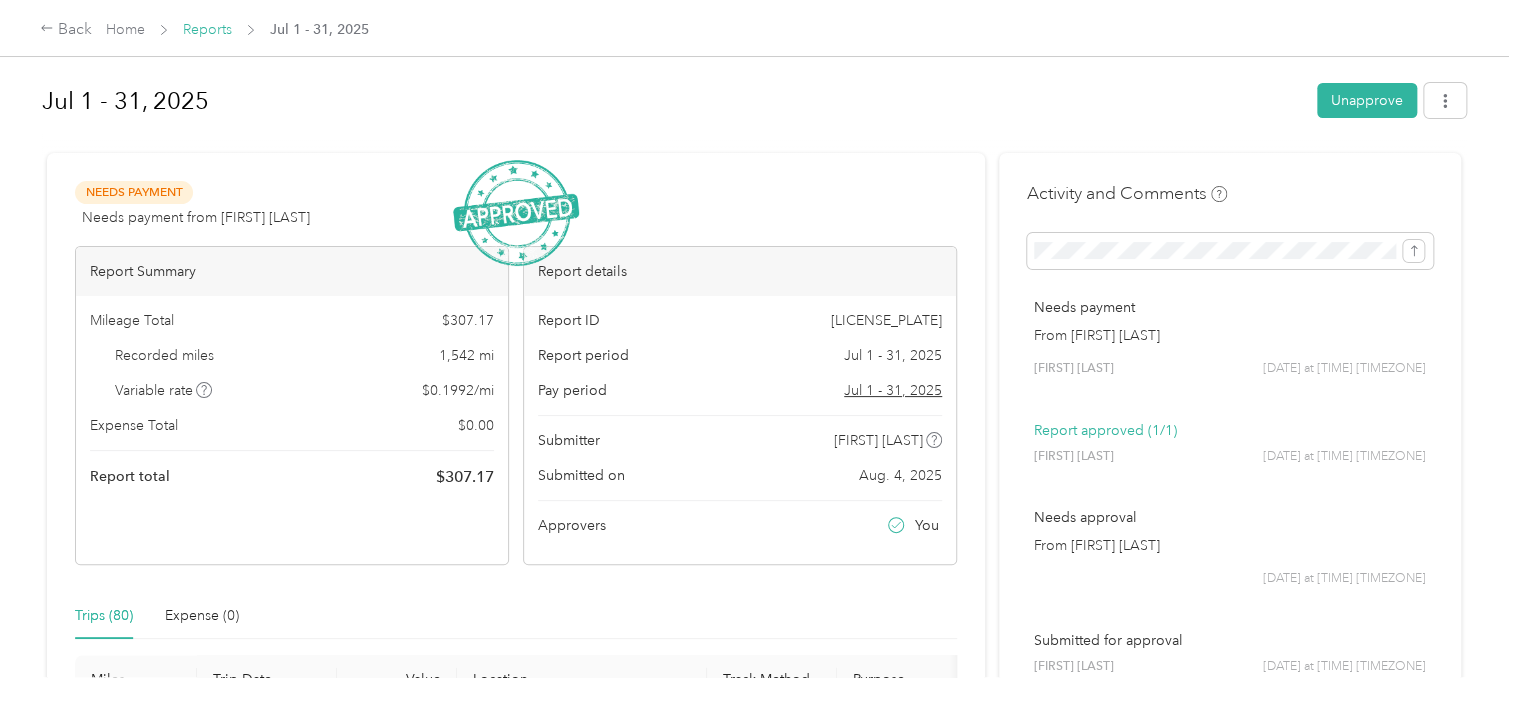 click on "Reports" at bounding box center [207, 29] 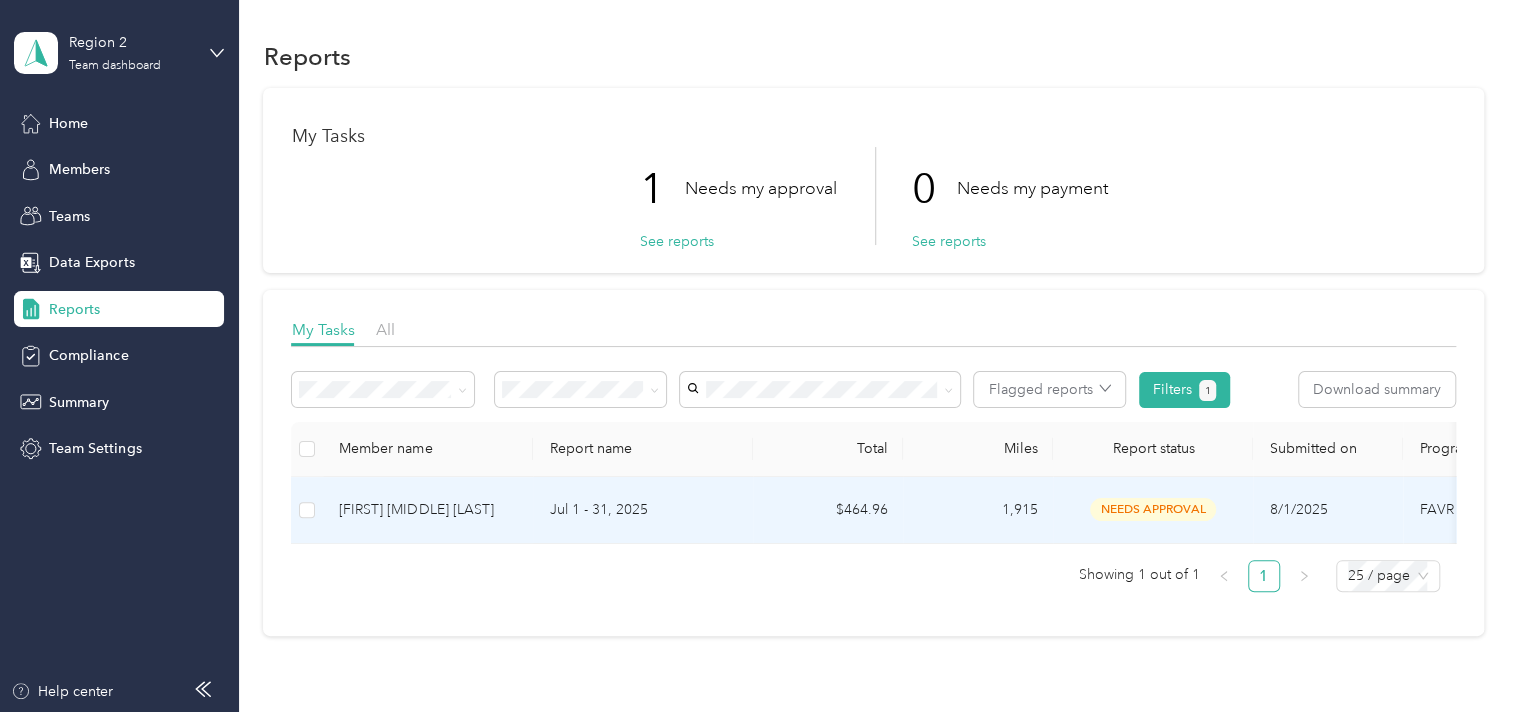 click on "[FIRST] [MIDDLE] [LAST]" at bounding box center (428, 510) 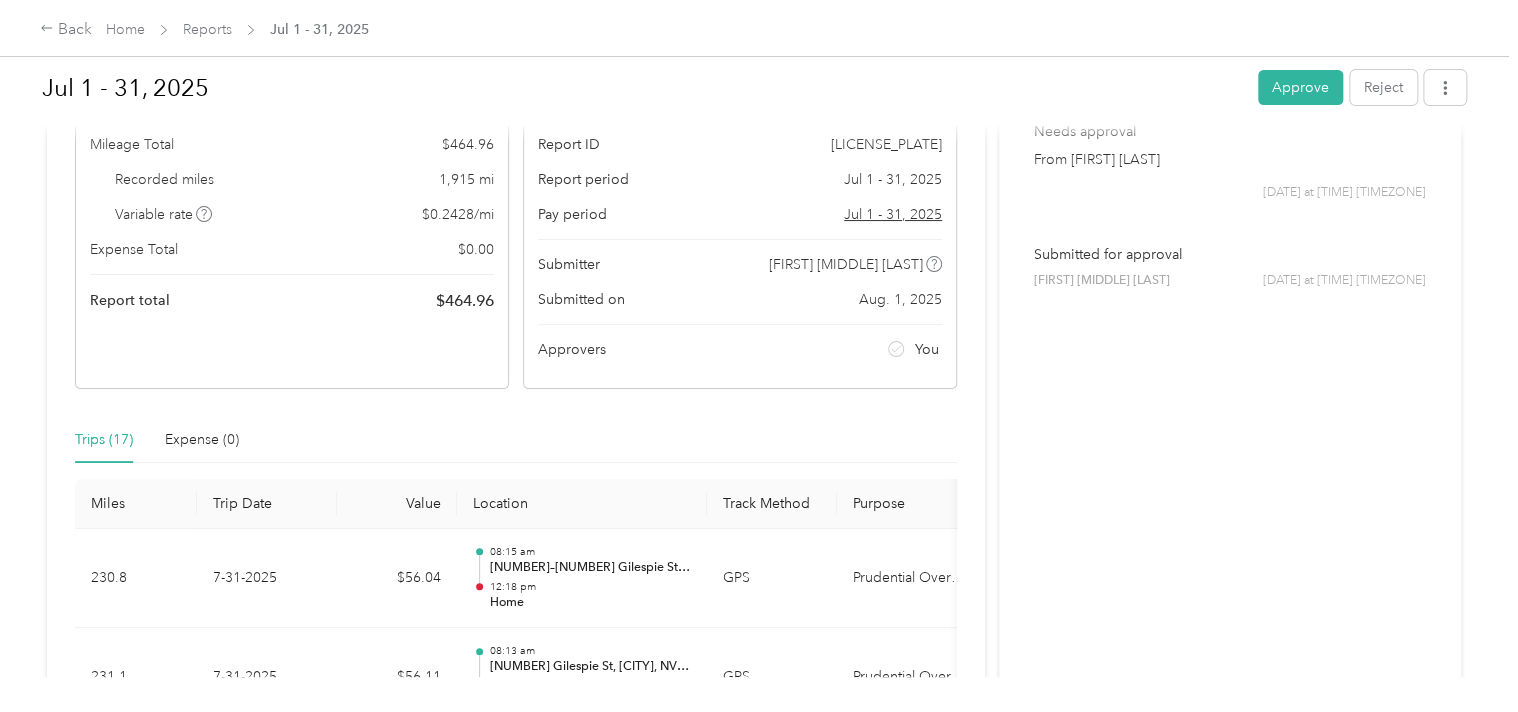 scroll, scrollTop: 172, scrollLeft: 0, axis: vertical 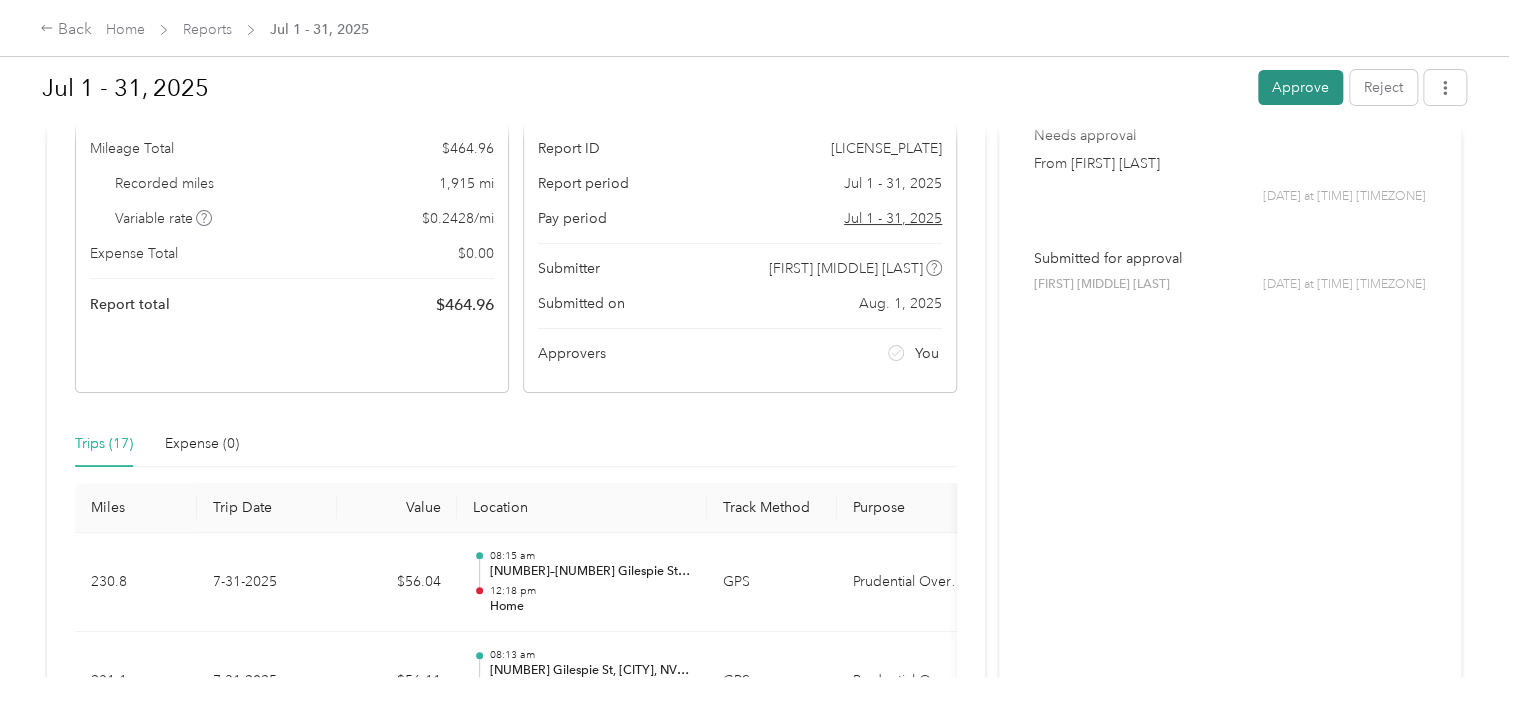 click on "Approve" at bounding box center (1300, 87) 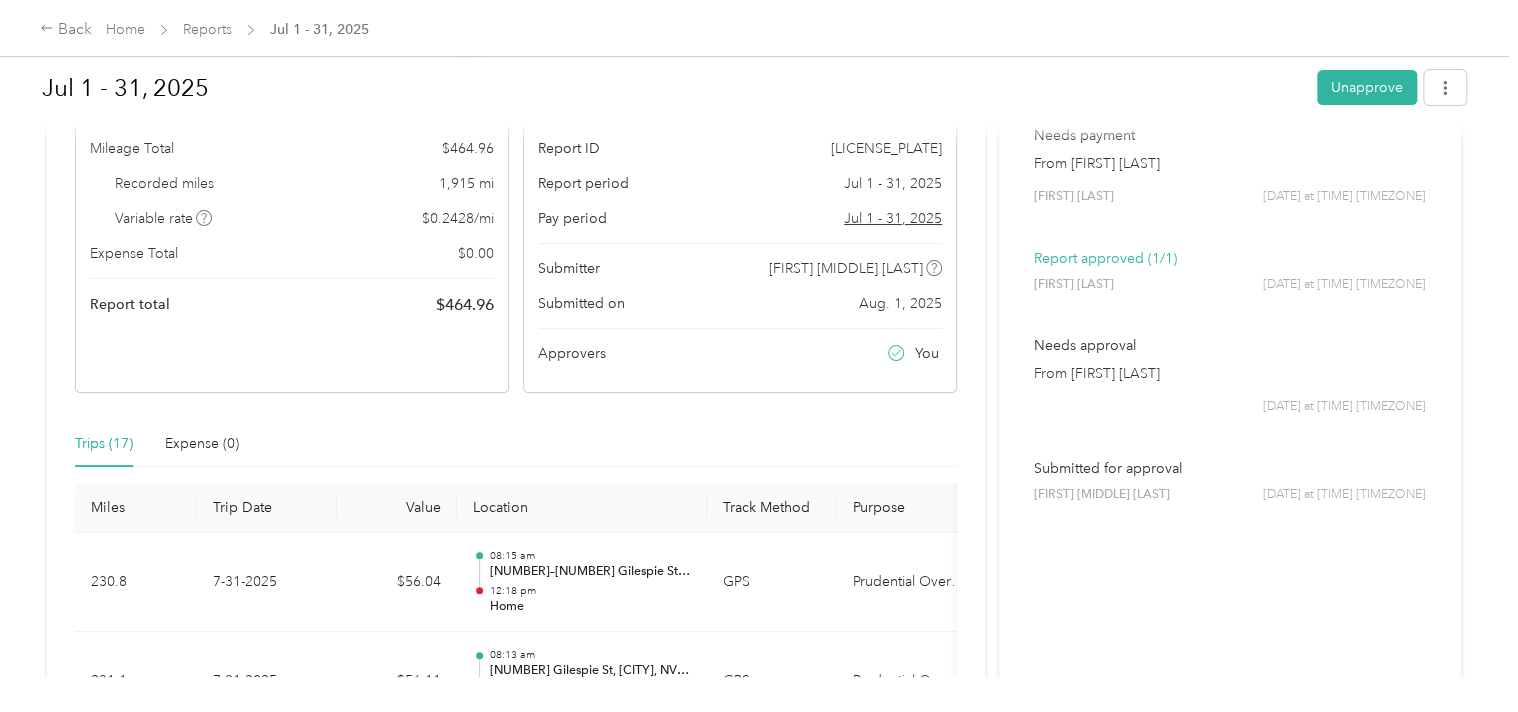 scroll, scrollTop: 0, scrollLeft: 0, axis: both 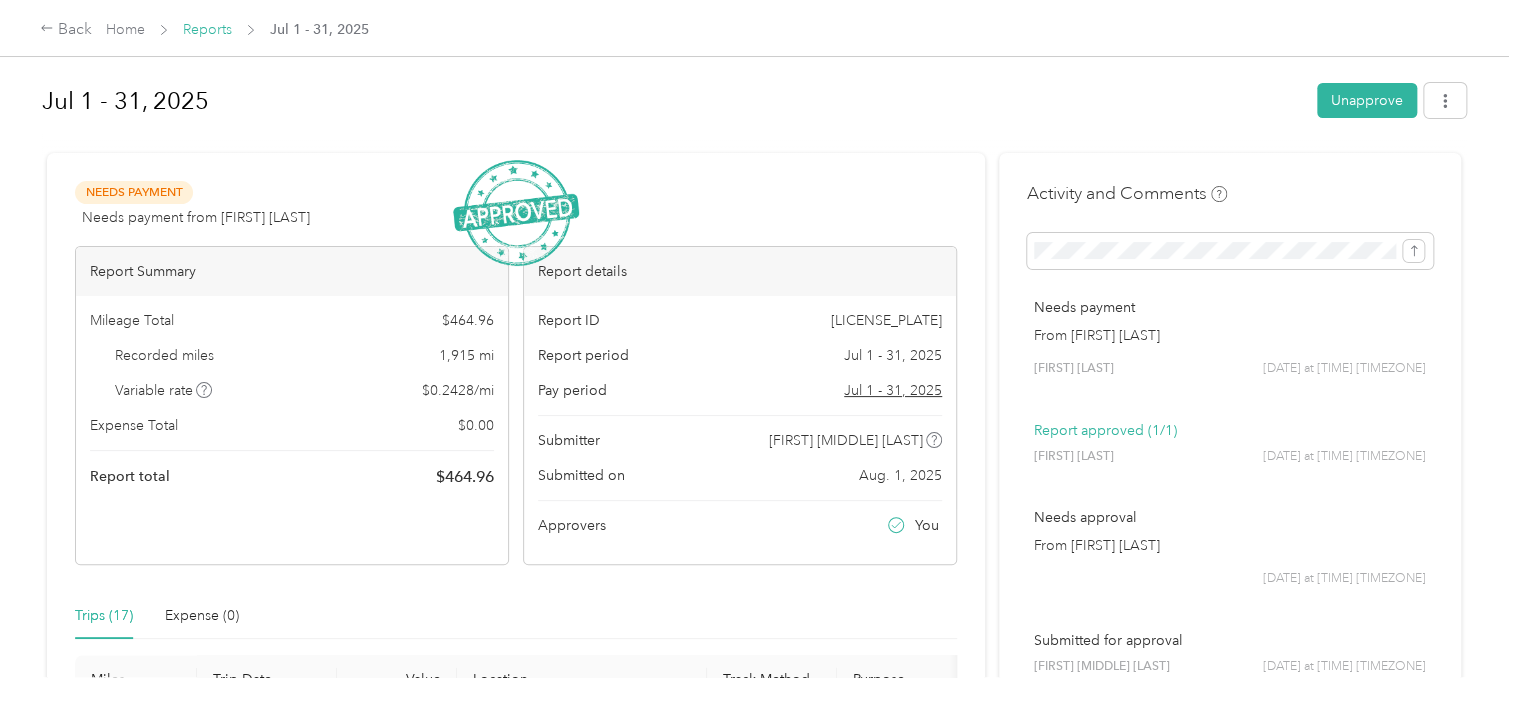 click on "Reports" at bounding box center (207, 29) 